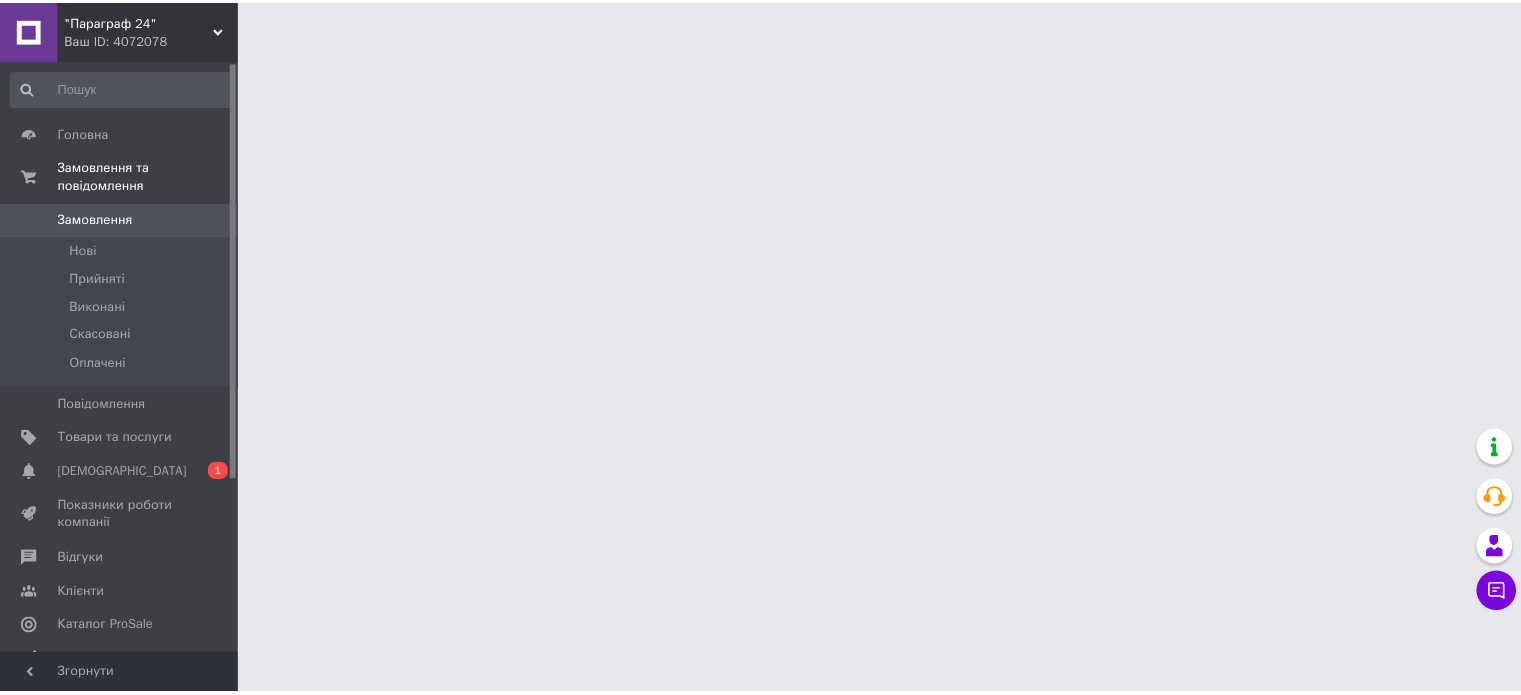 scroll, scrollTop: 0, scrollLeft: 0, axis: both 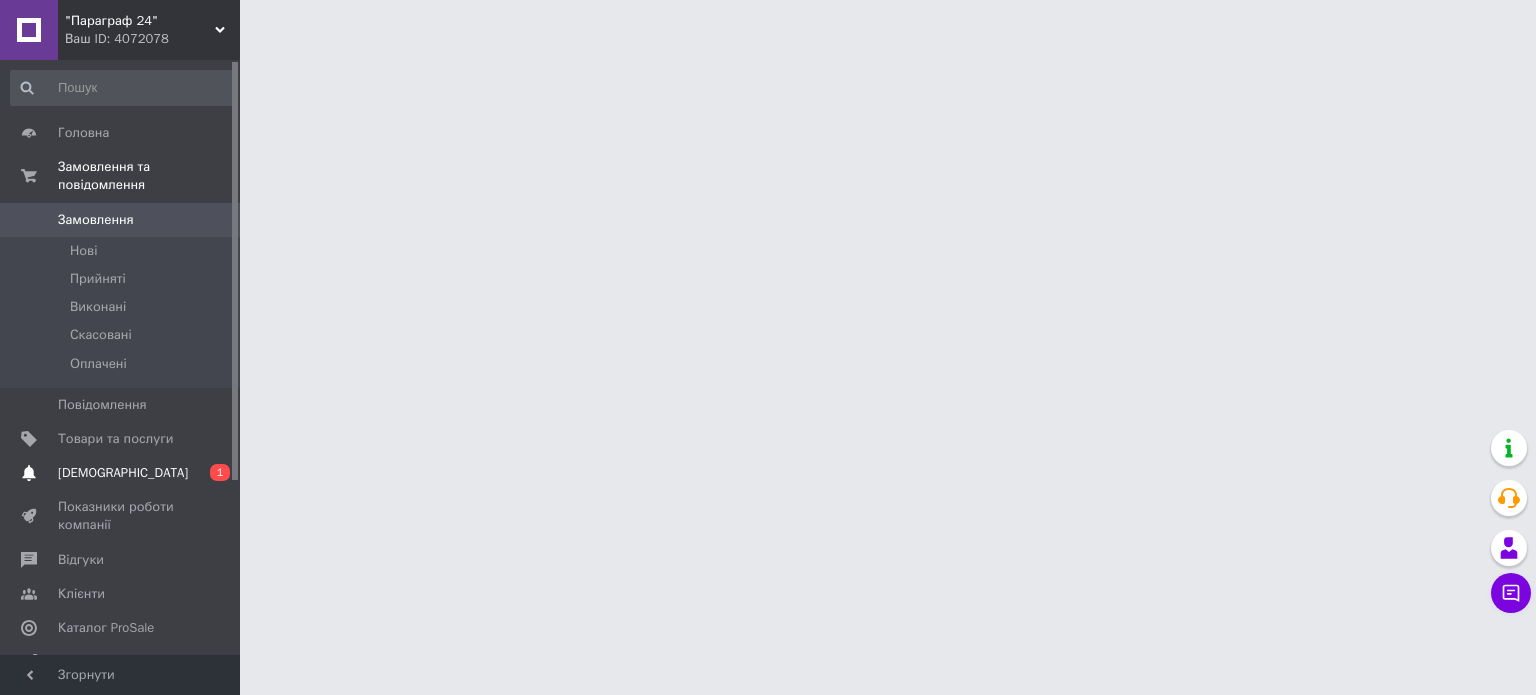 click on "[DEMOGRAPHIC_DATA]" at bounding box center (121, 473) 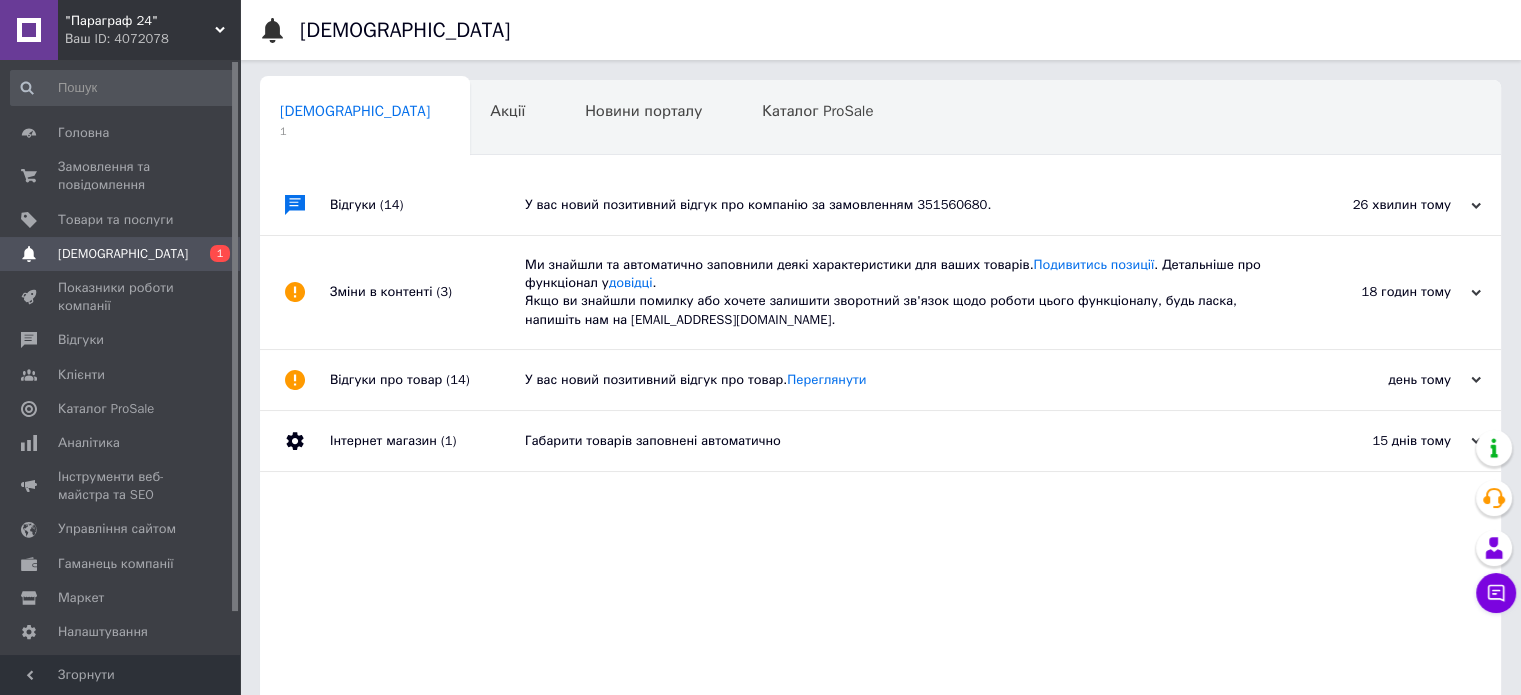 click on "У вас новий позитивний відгук про компанію за замовленням 351560680." at bounding box center [903, 205] 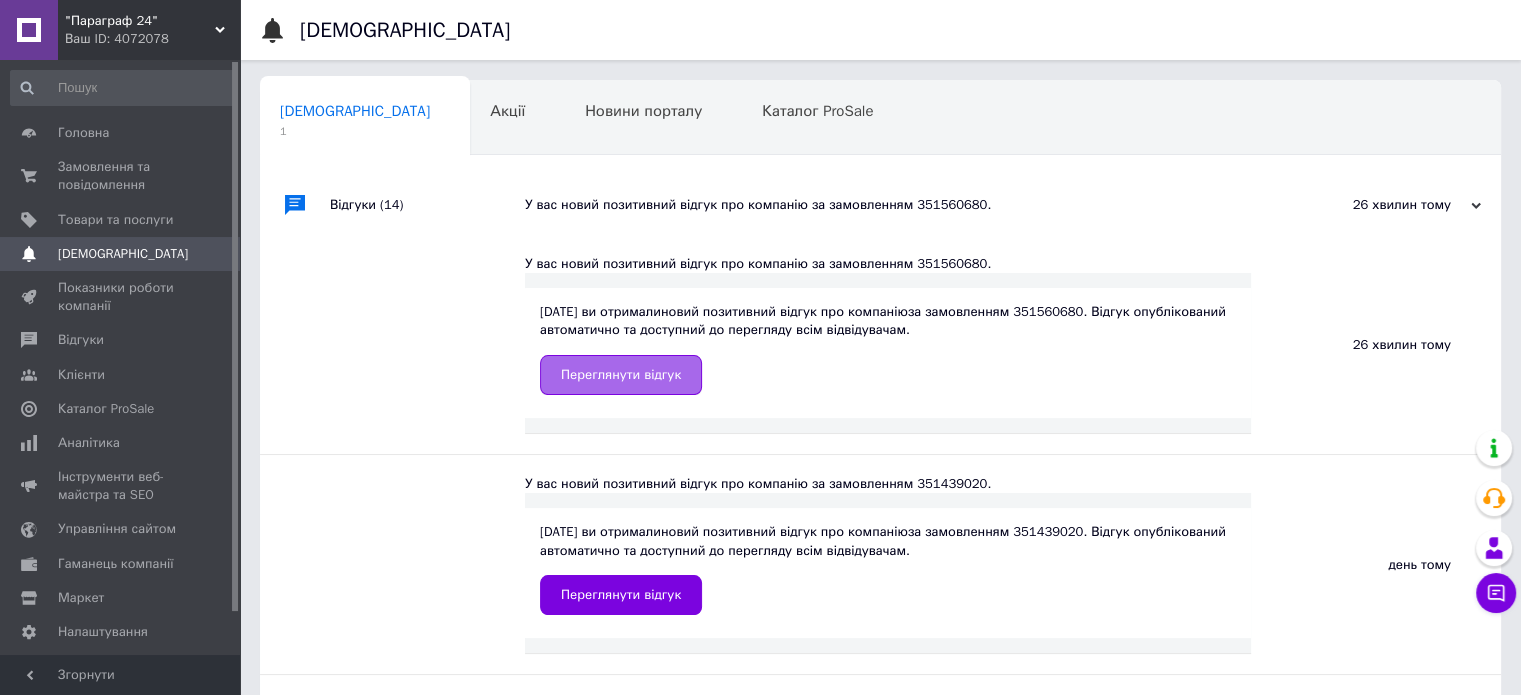 click on "Переглянути відгук" at bounding box center [621, 375] 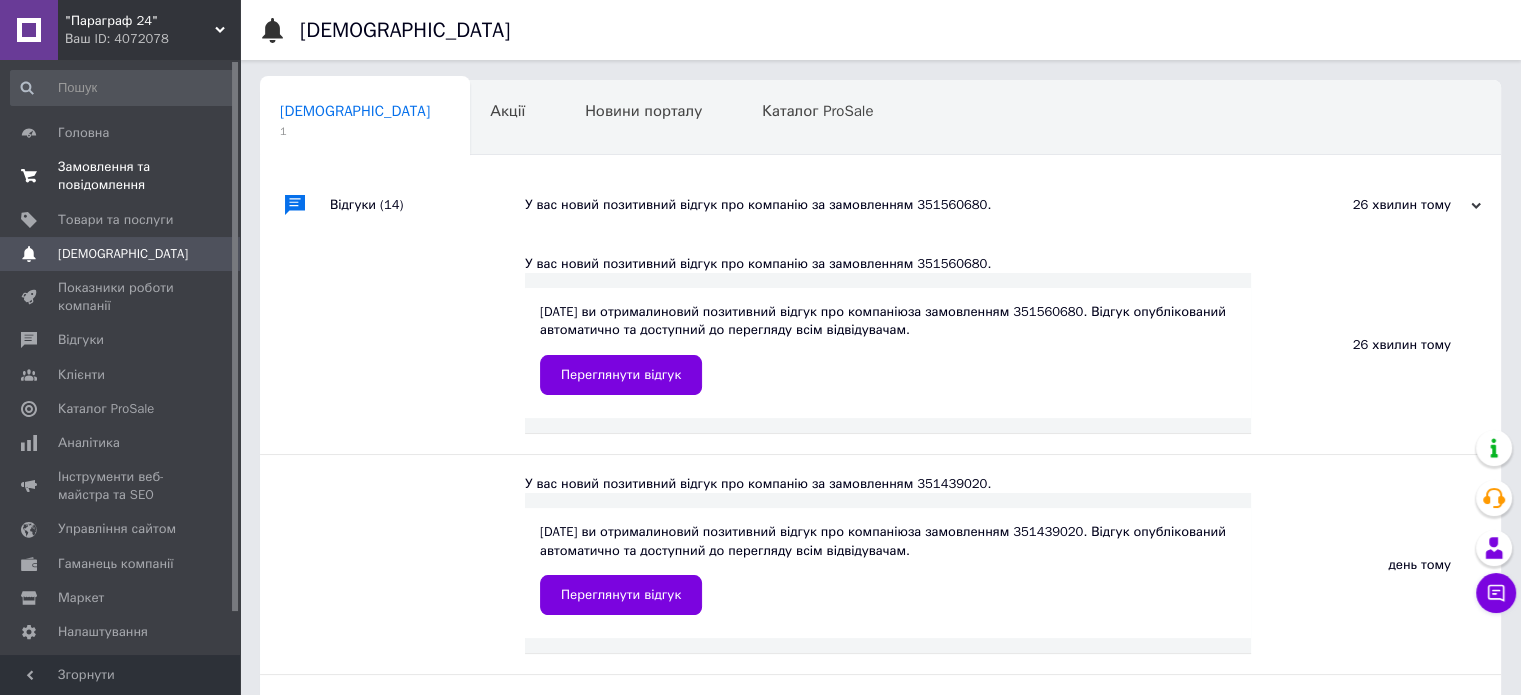 click on "Замовлення та повідомлення" at bounding box center (121, 176) 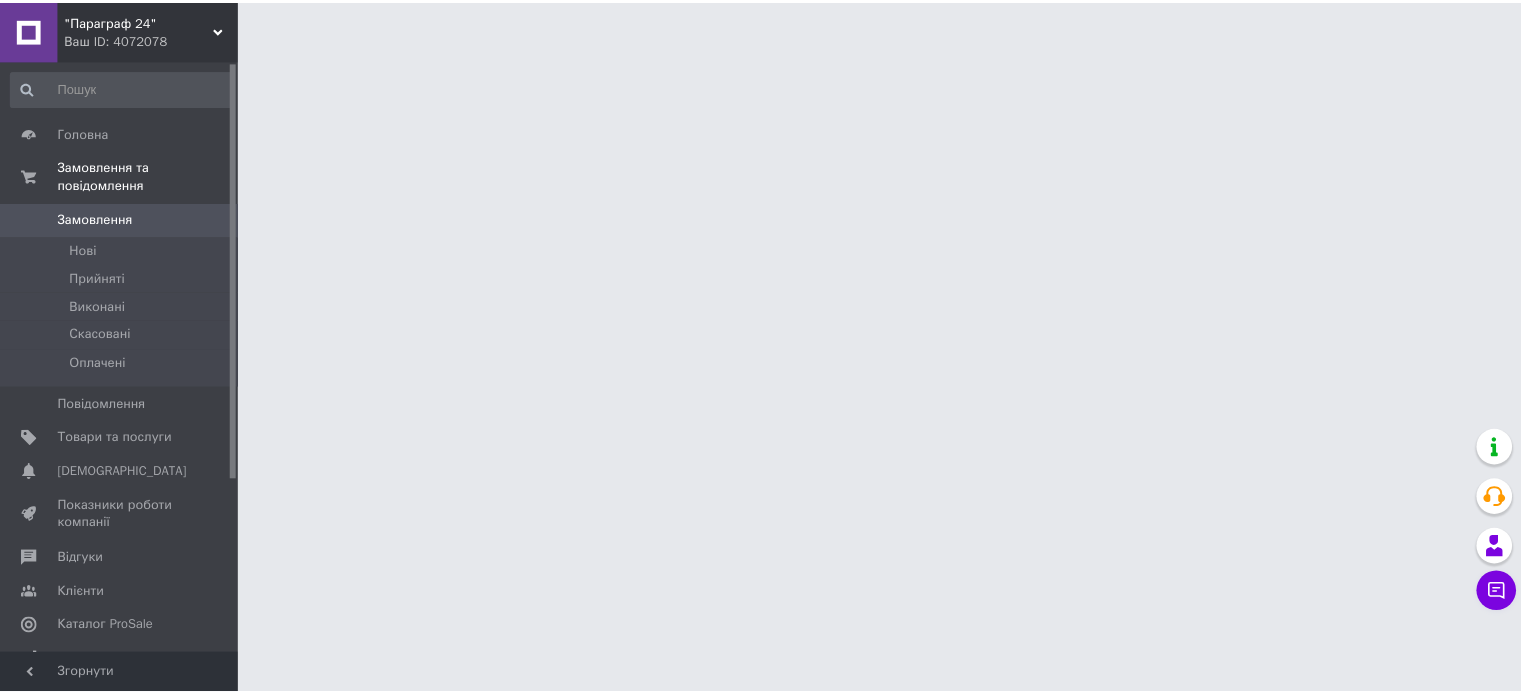scroll, scrollTop: 0, scrollLeft: 0, axis: both 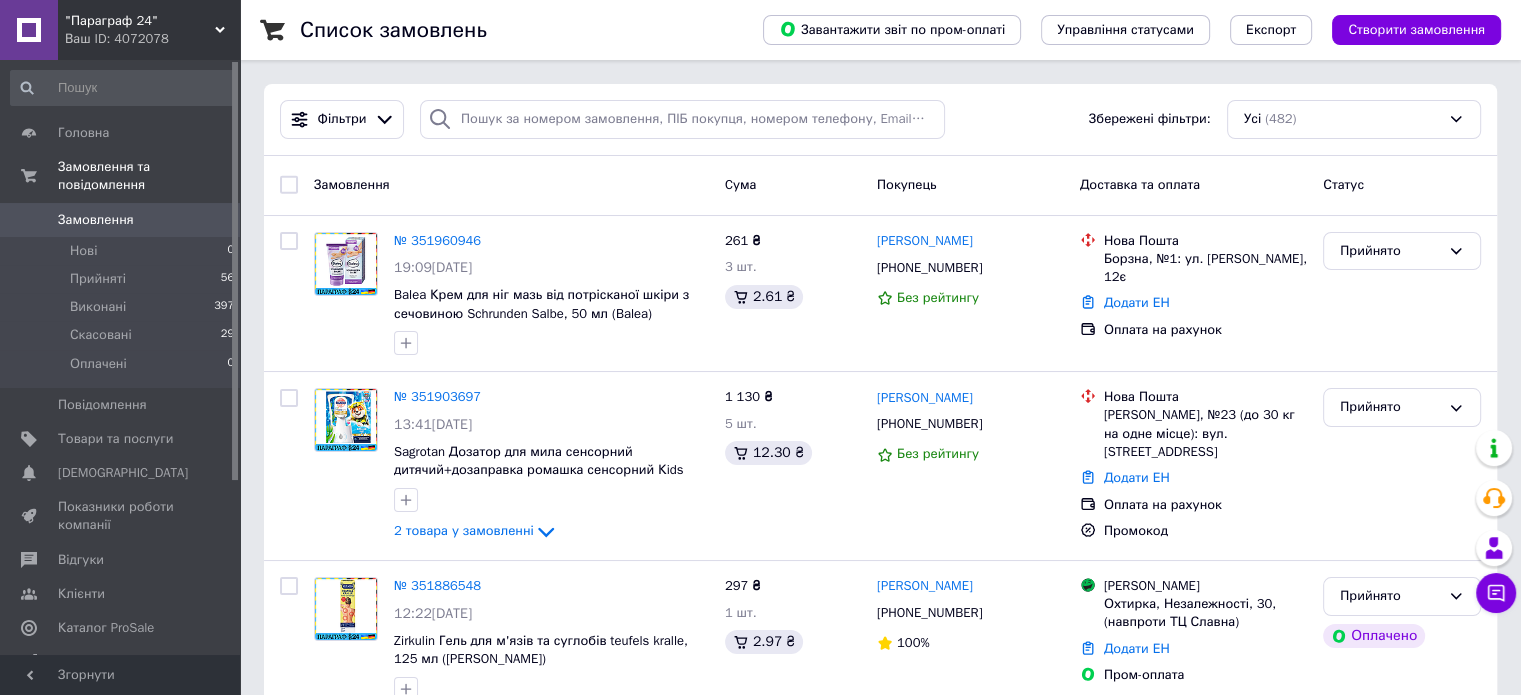 click on "Фільтри Збережені фільтри: Усі (482)" at bounding box center (880, 120) 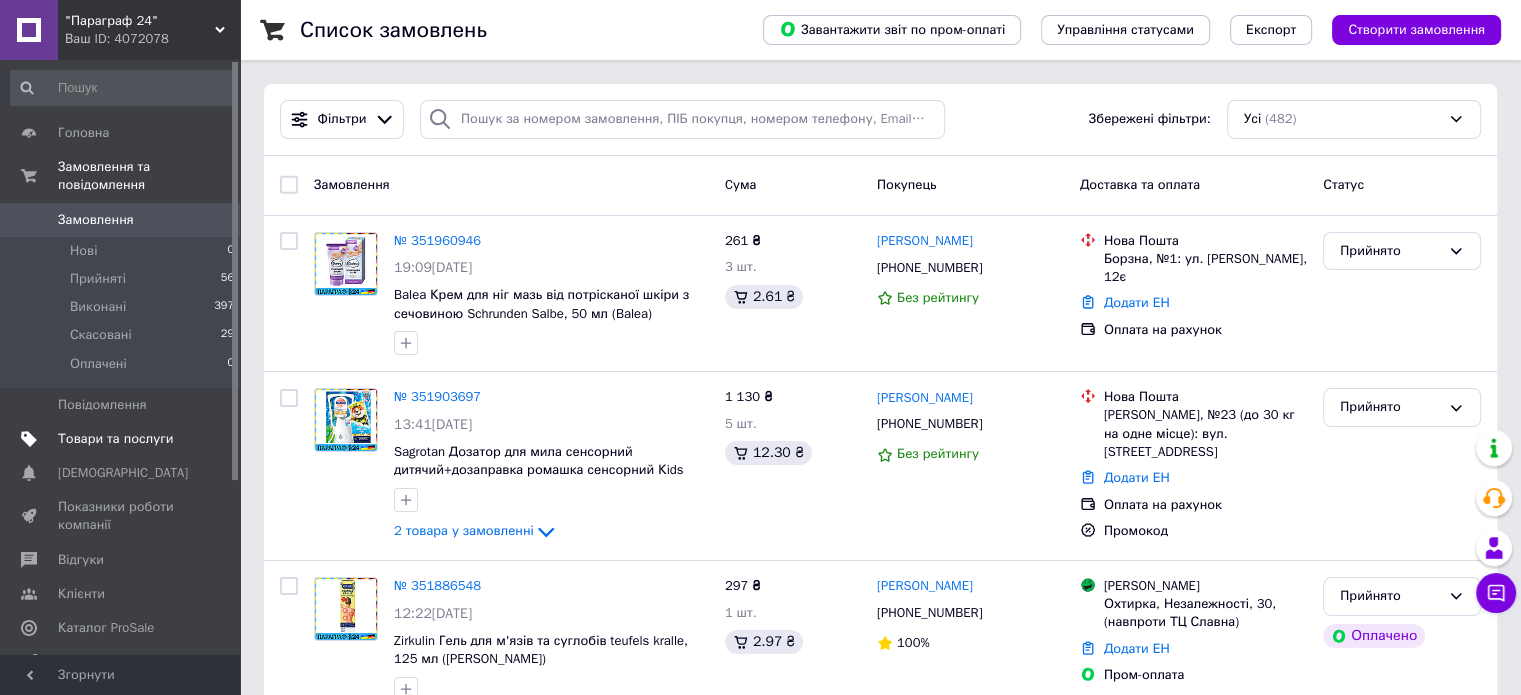 click on "Товари та послуги" at bounding box center [115, 439] 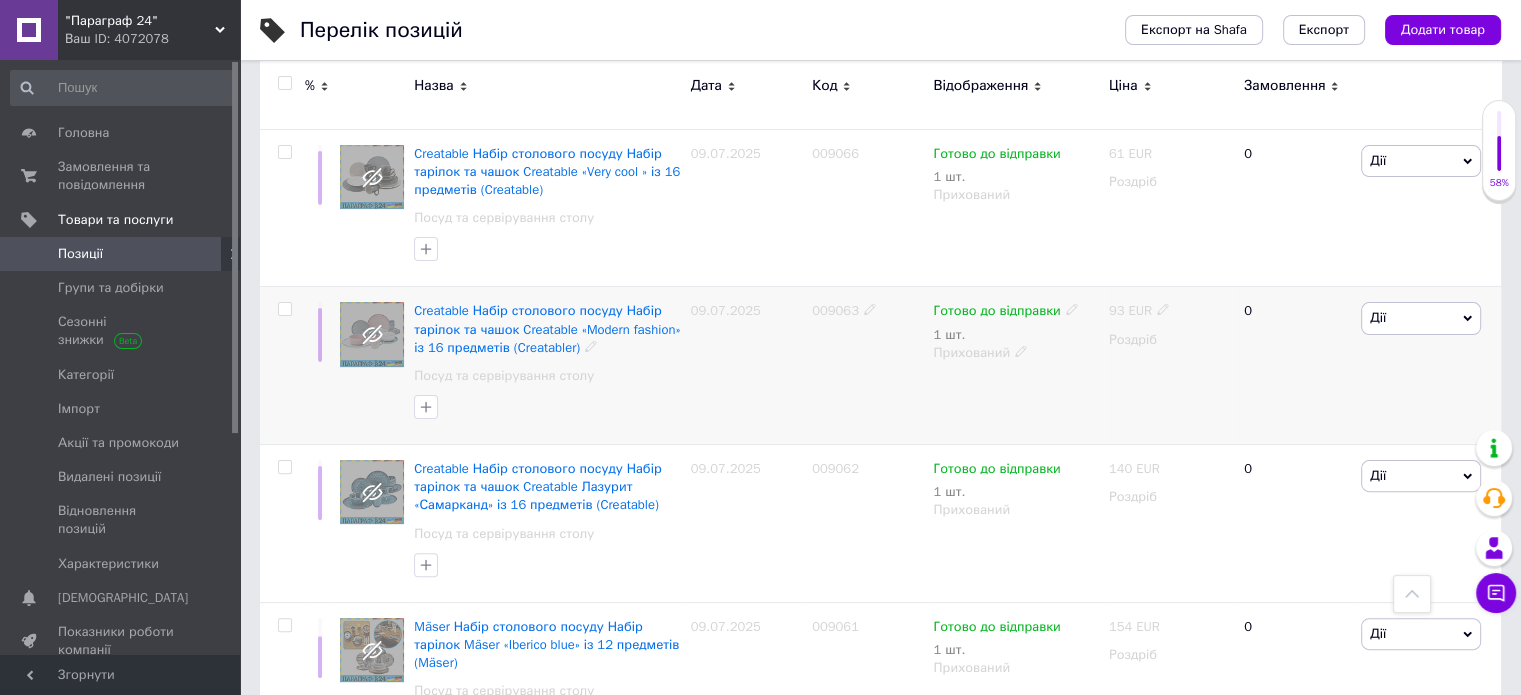 scroll, scrollTop: 600, scrollLeft: 0, axis: vertical 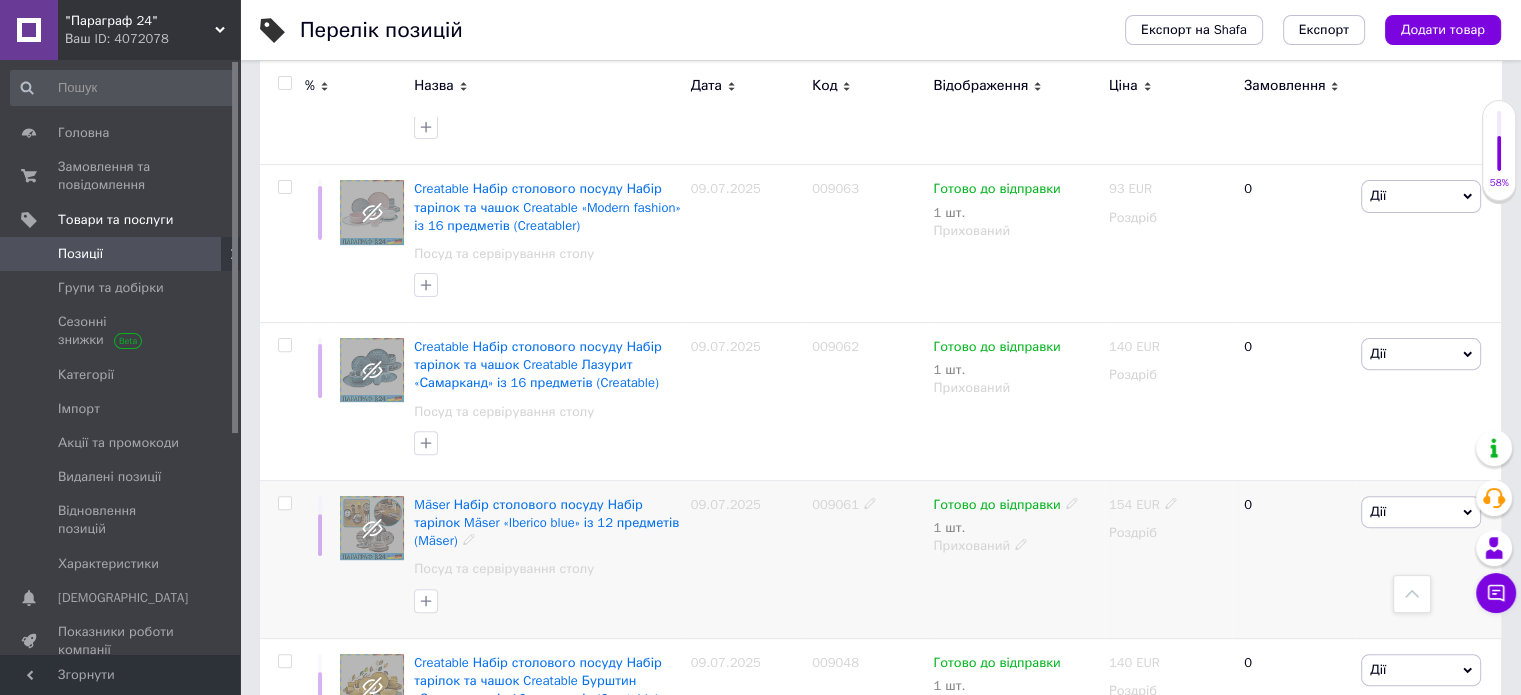 click on "Дії" at bounding box center (1421, 512) 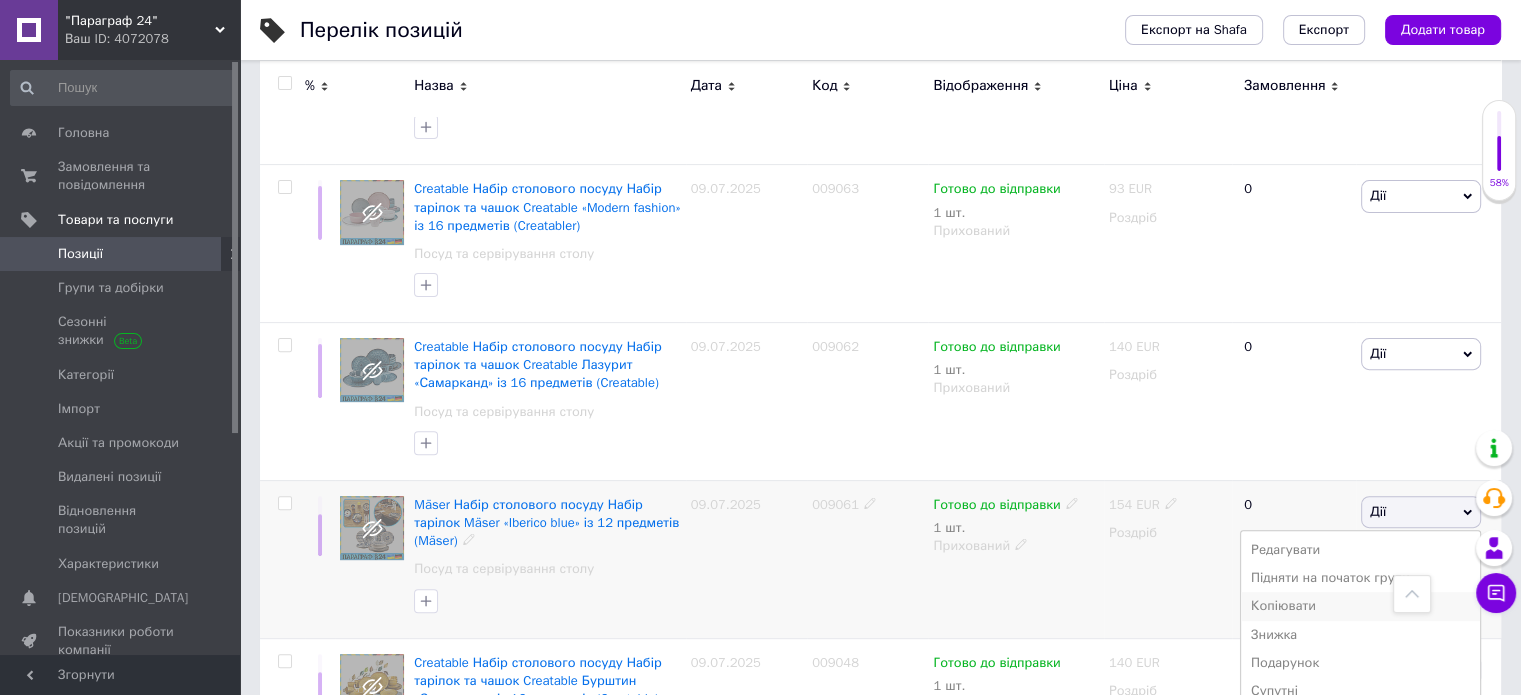 click on "Копіювати" at bounding box center [1360, 606] 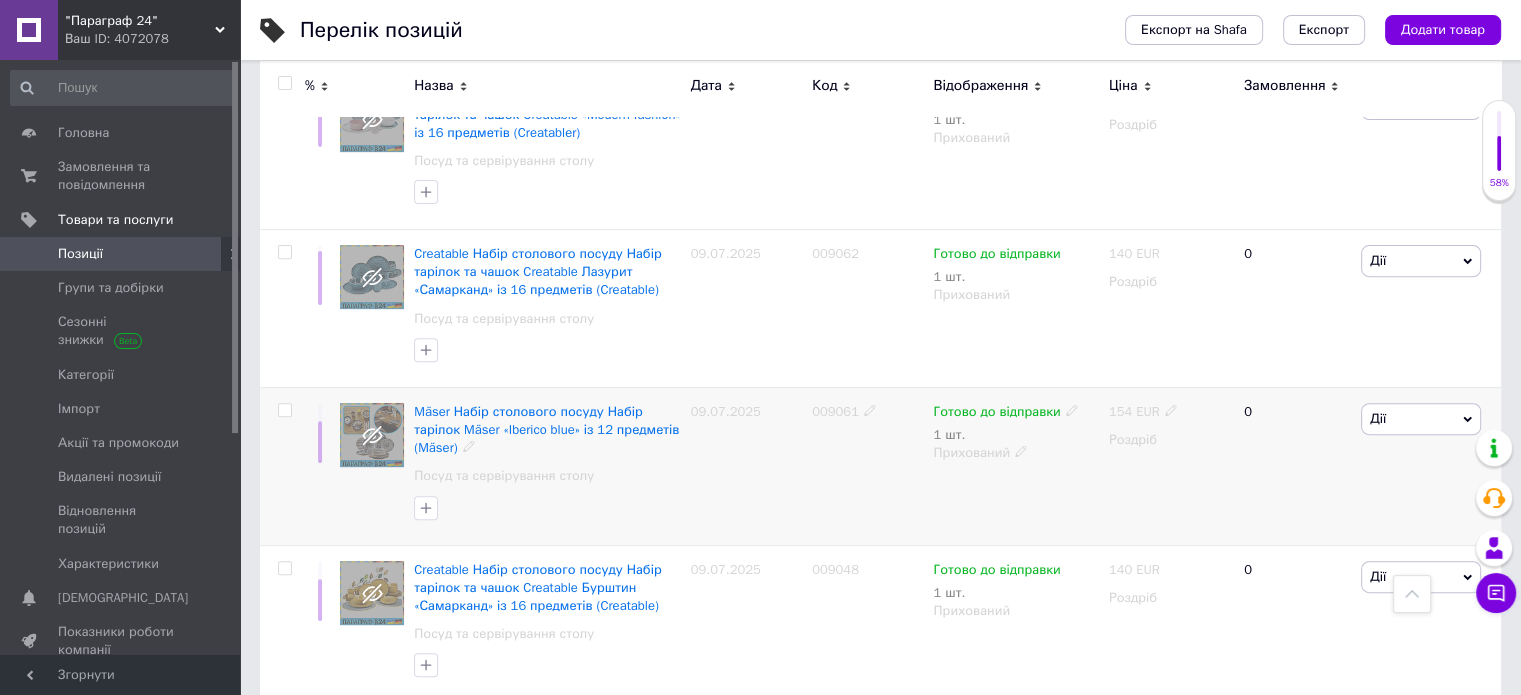 scroll, scrollTop: 800, scrollLeft: 0, axis: vertical 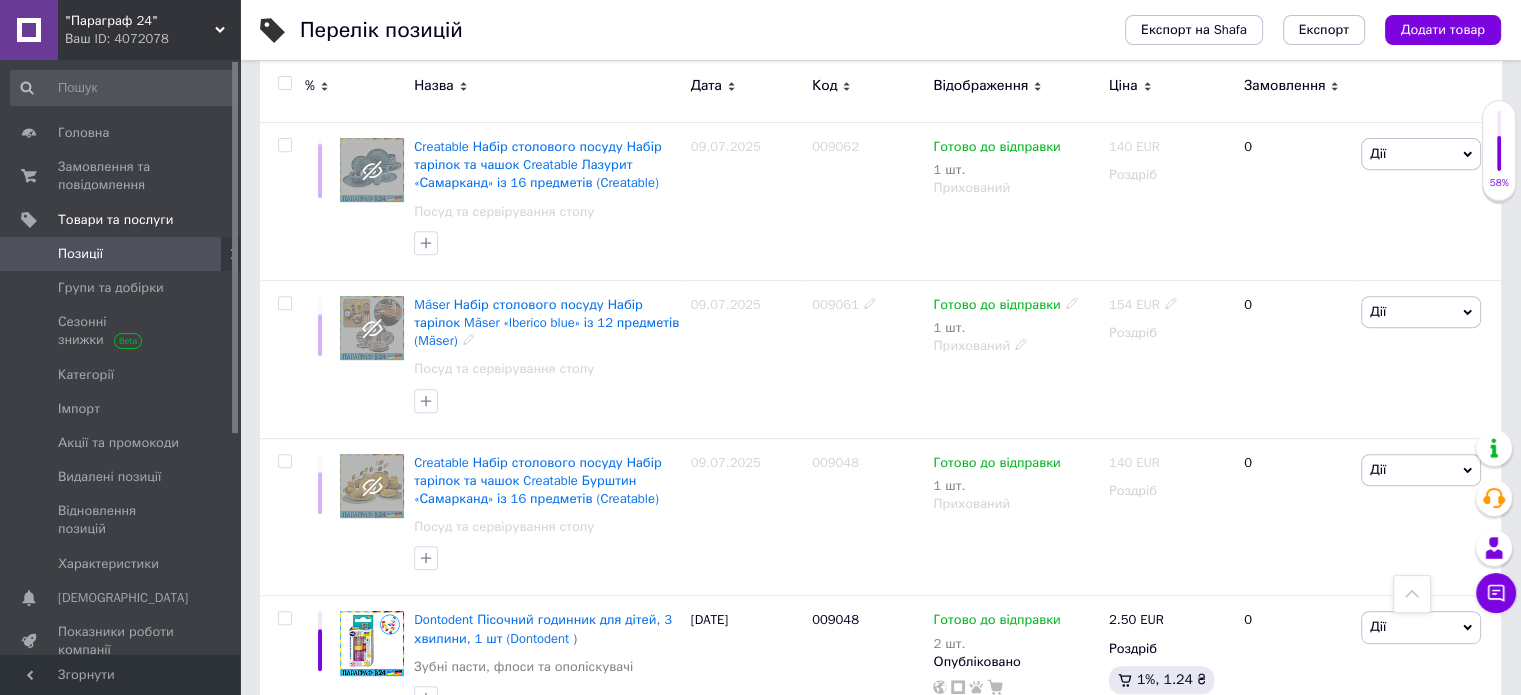 click on "Дії" at bounding box center [1421, 312] 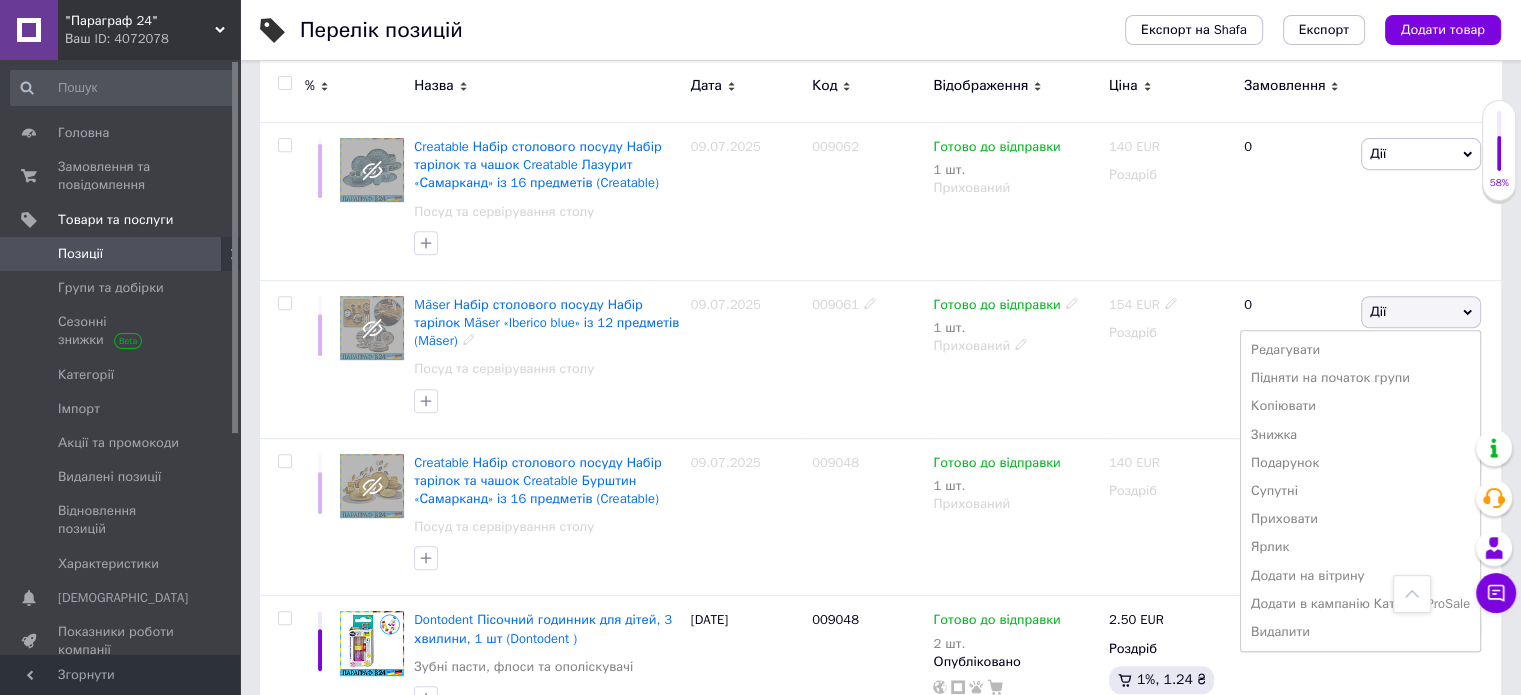 click on "Дії" at bounding box center (1421, 312) 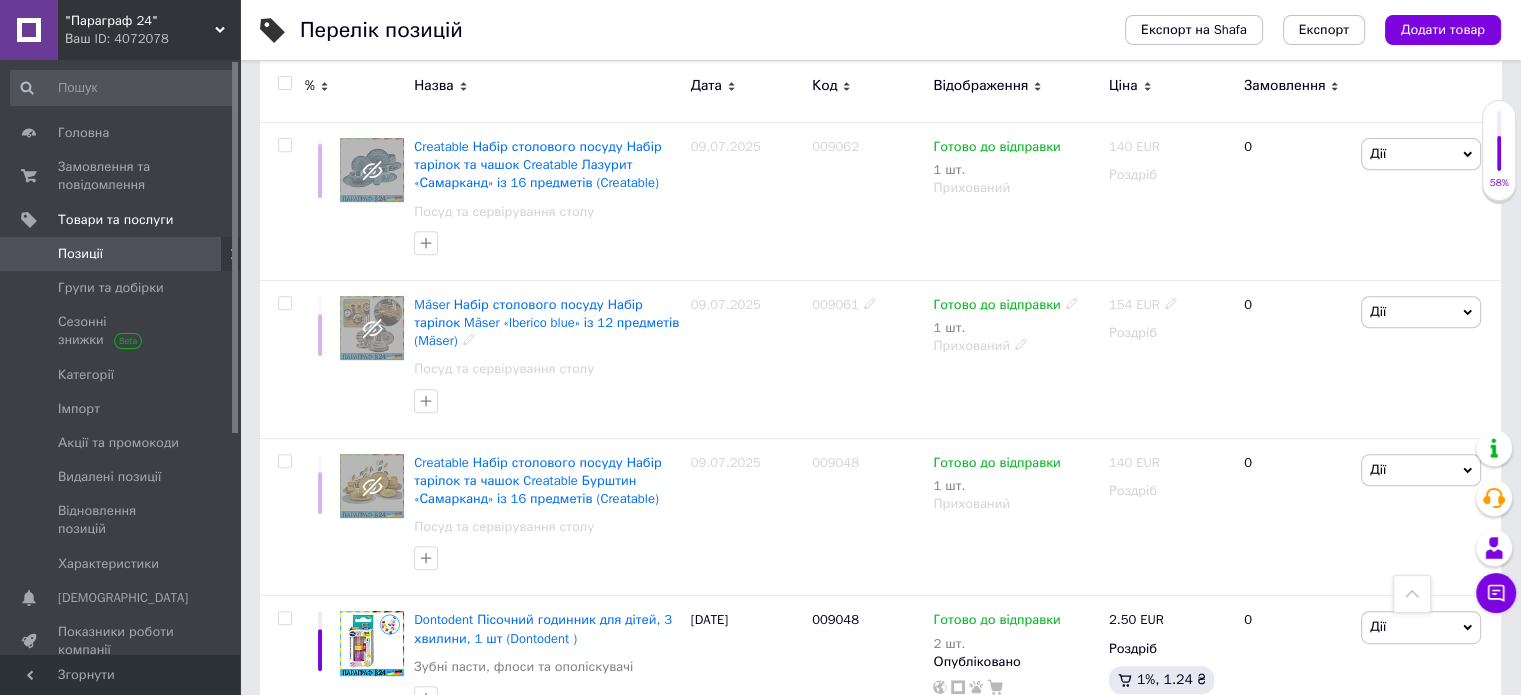 click on "Дії" at bounding box center [1421, 312] 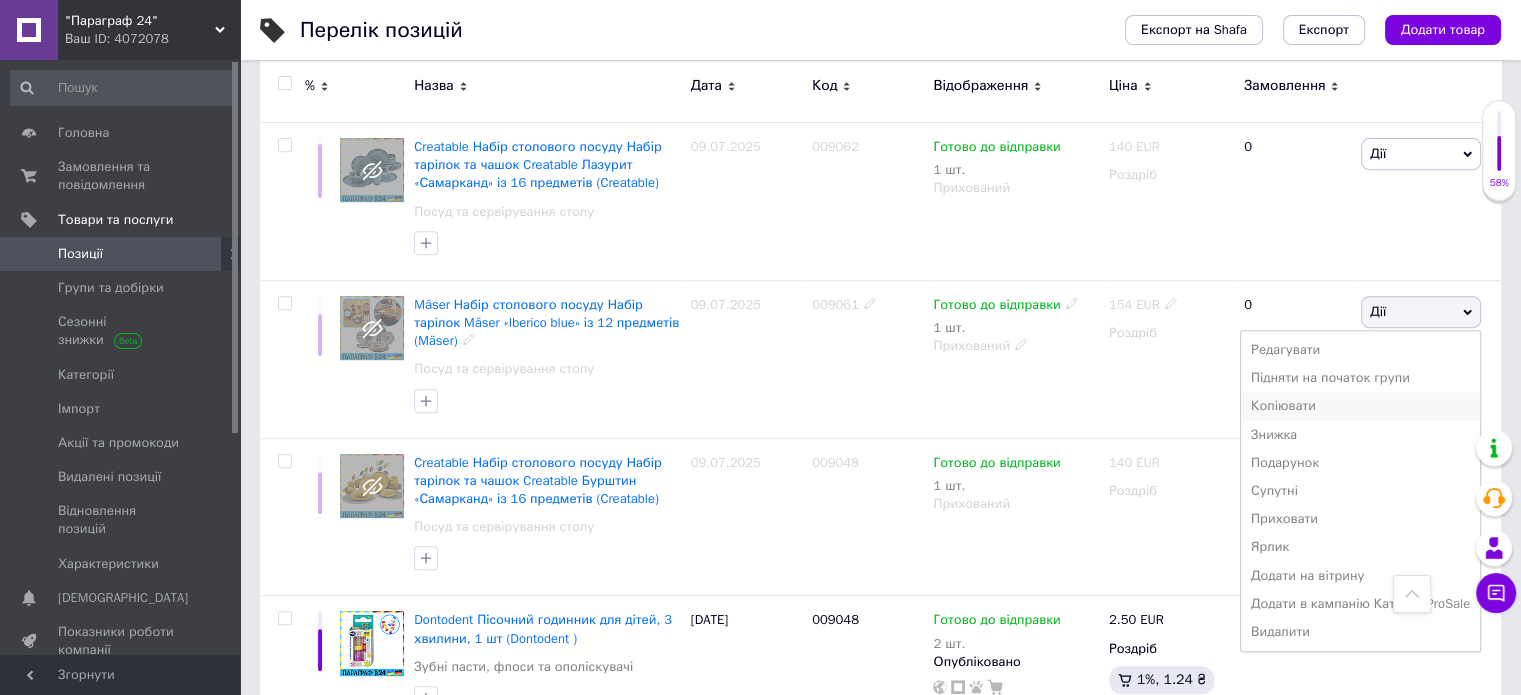 click on "Копіювати" at bounding box center [1360, 406] 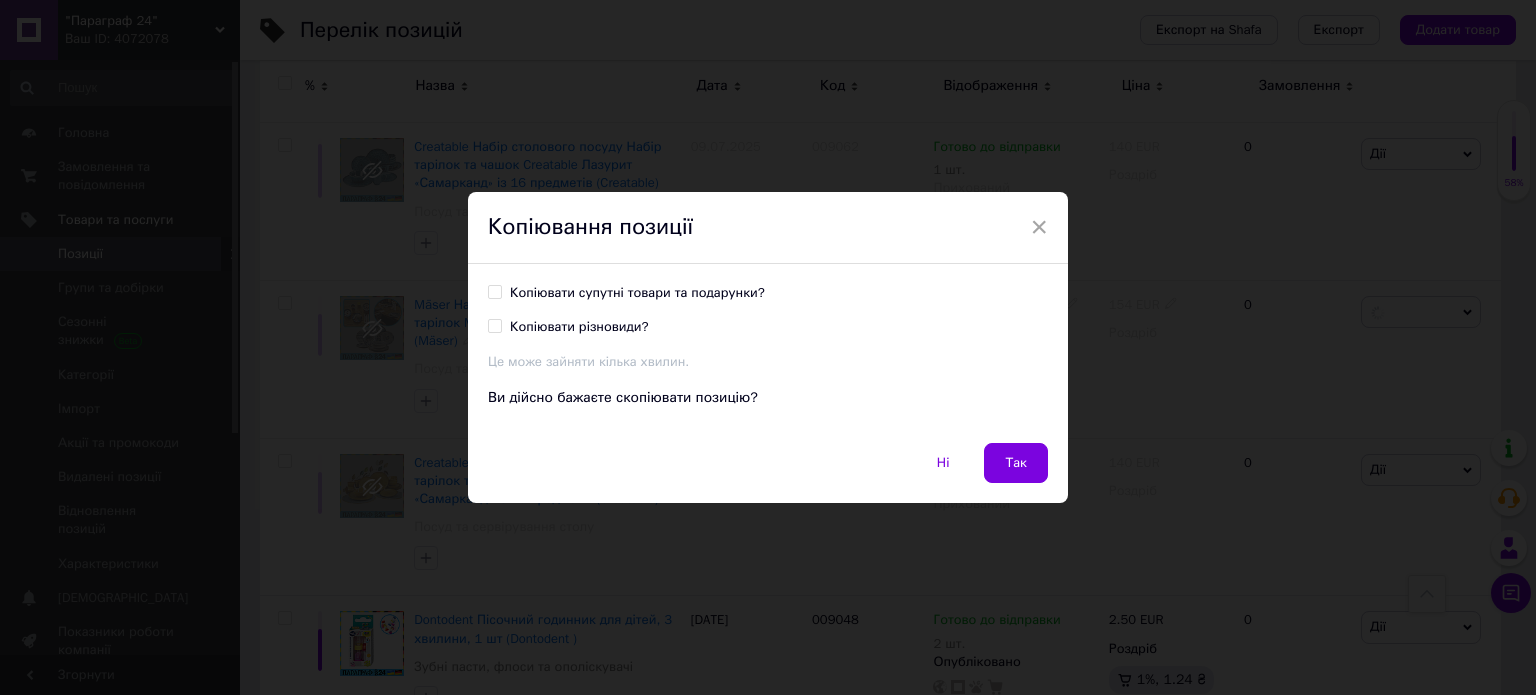 click on "Копіювати супутні товари та подарунки?" at bounding box center [637, 293] 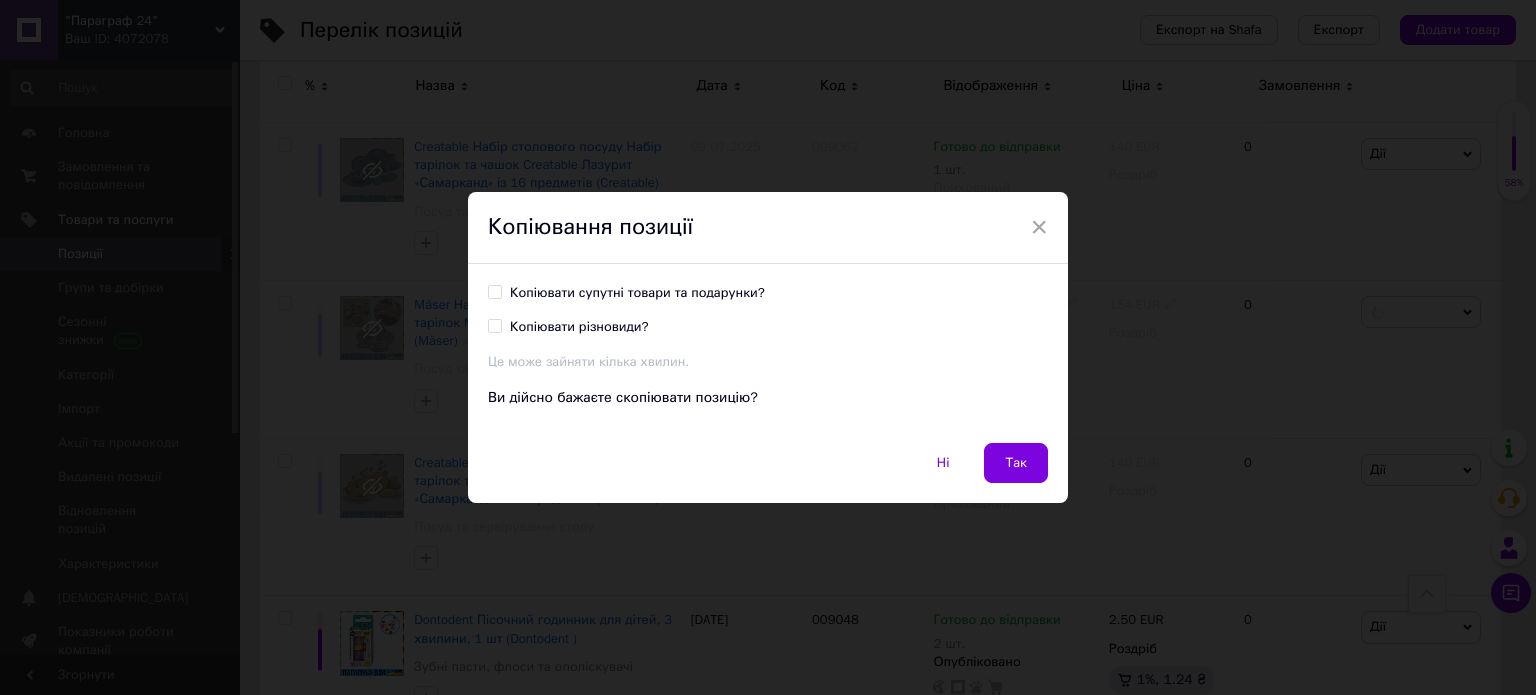 click on "Копіювати супутні товари та подарунки?" at bounding box center [494, 291] 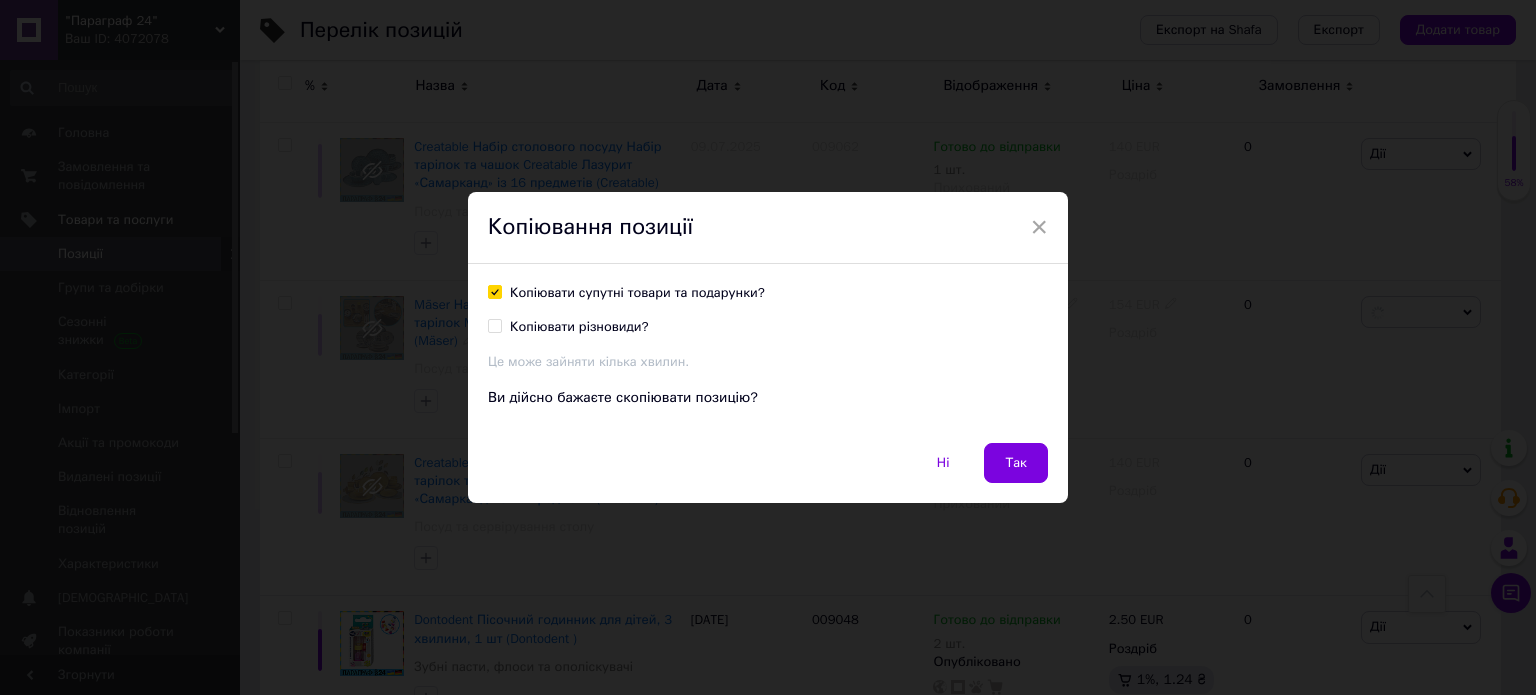 checkbox on "true" 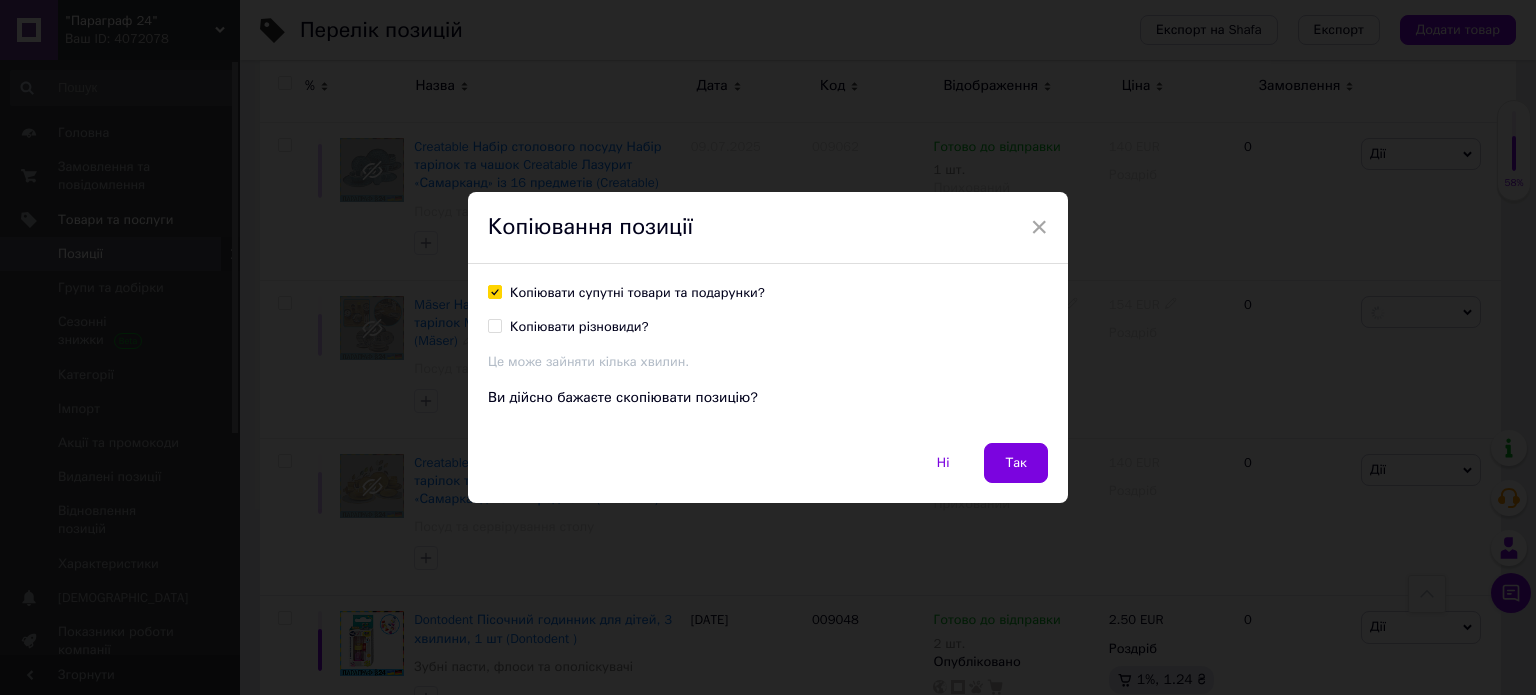 click on "Копіювати різновиди?" at bounding box center (494, 325) 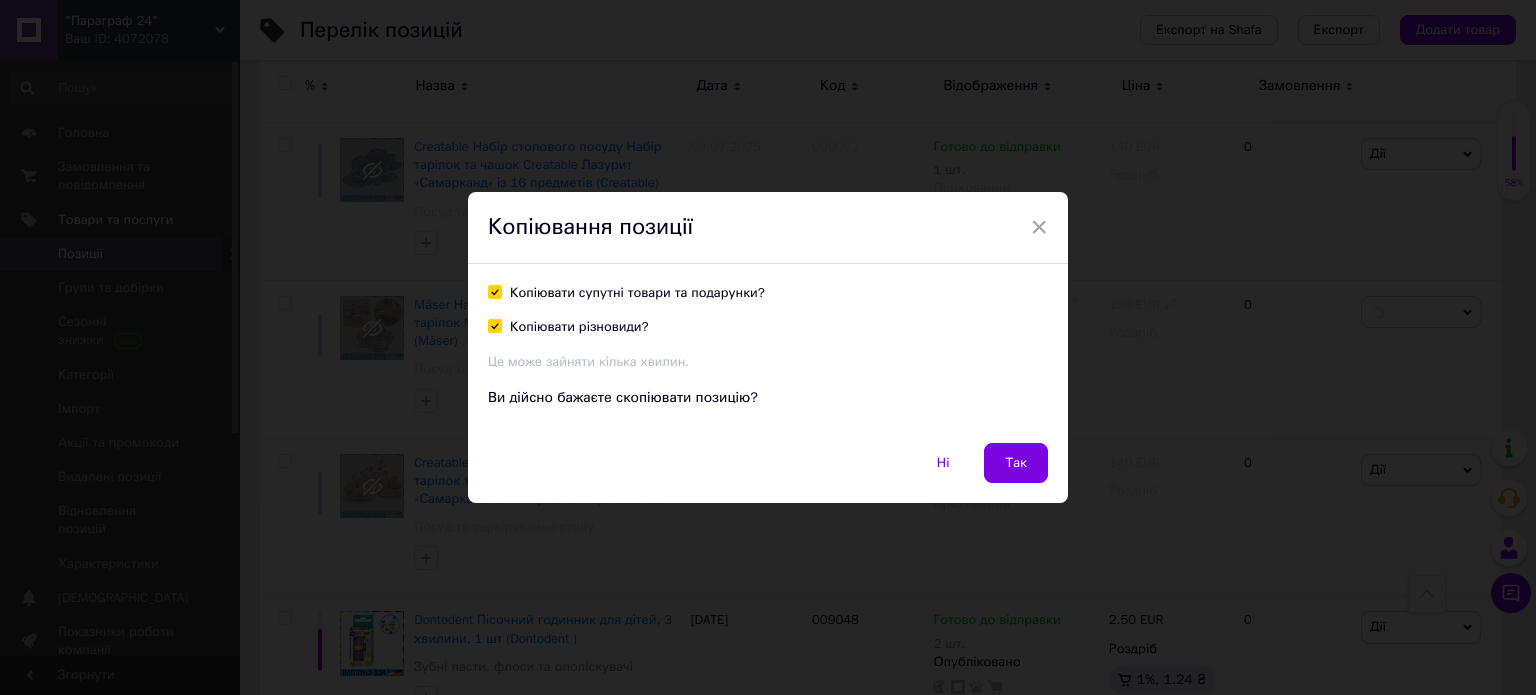 checkbox on "true" 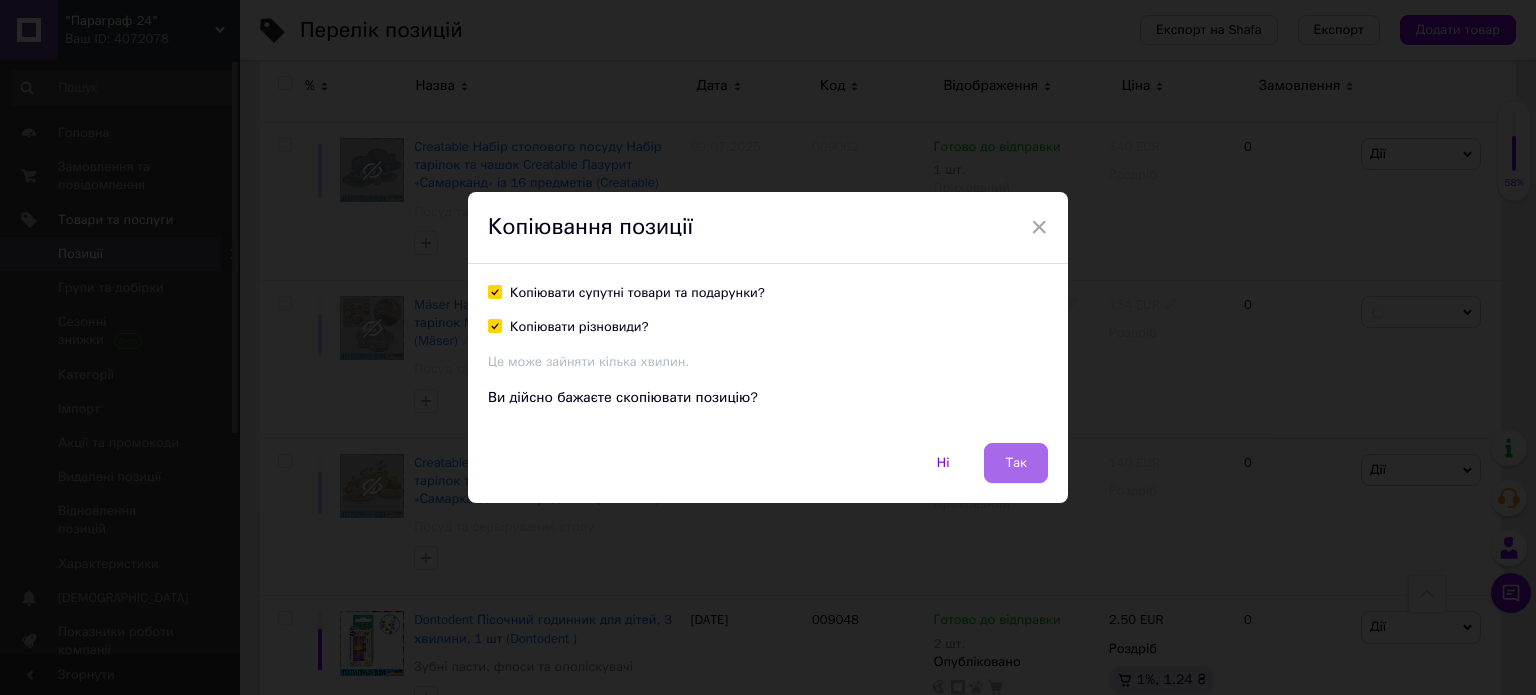 click on "Так" at bounding box center [1016, 463] 